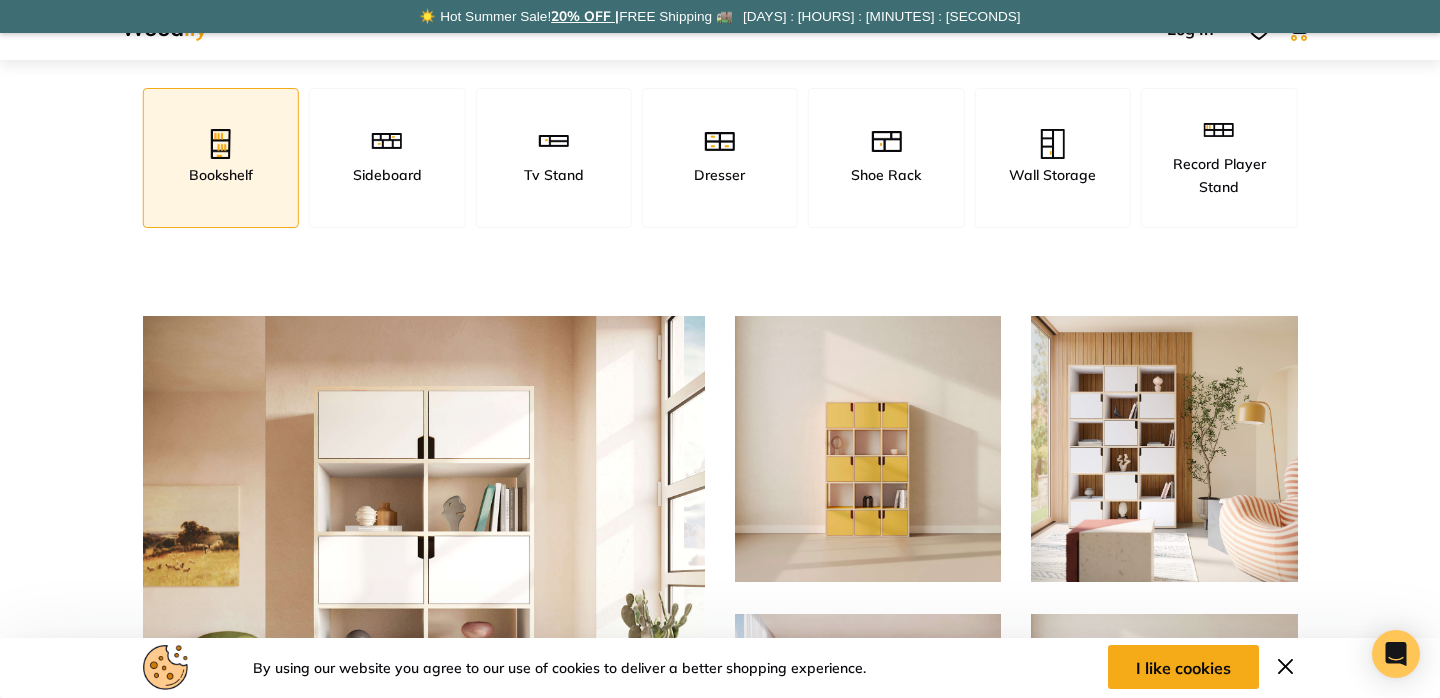 scroll, scrollTop: 0, scrollLeft: 0, axis: both 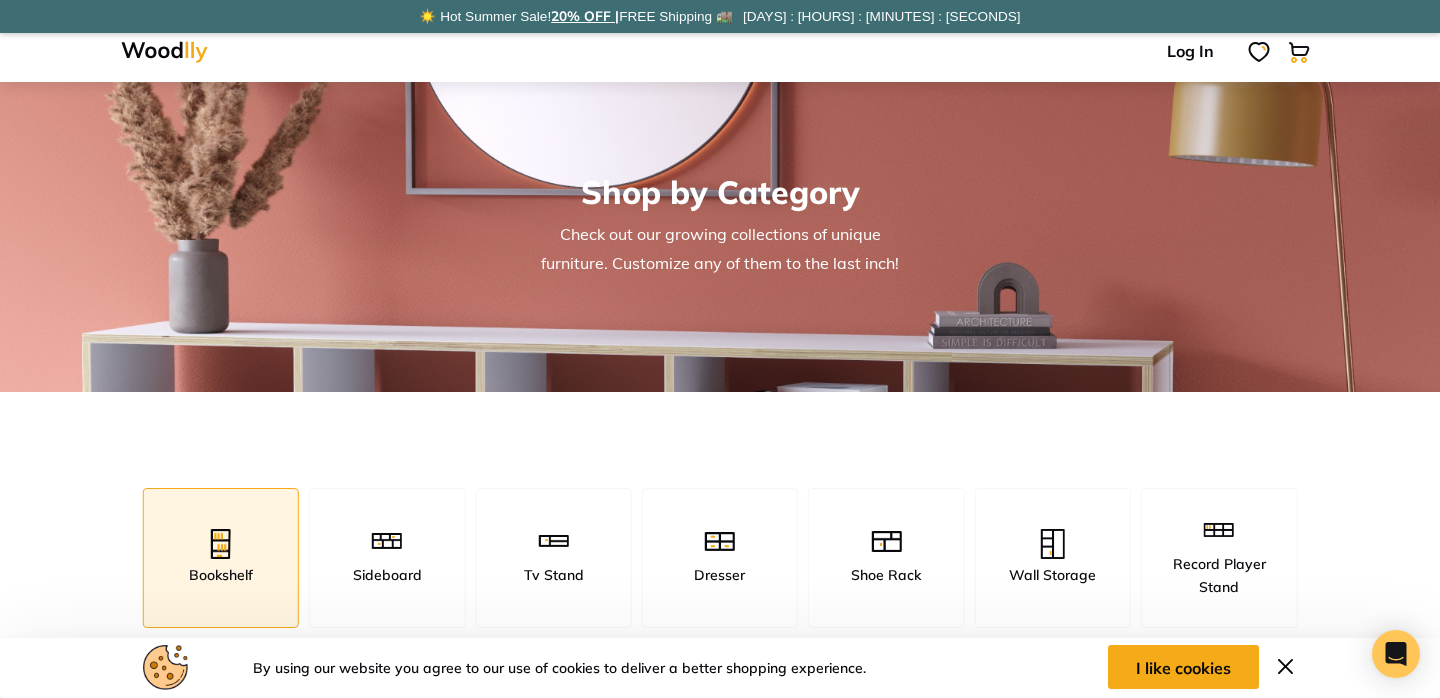 click on "20% OFF |" at bounding box center [585, 15] 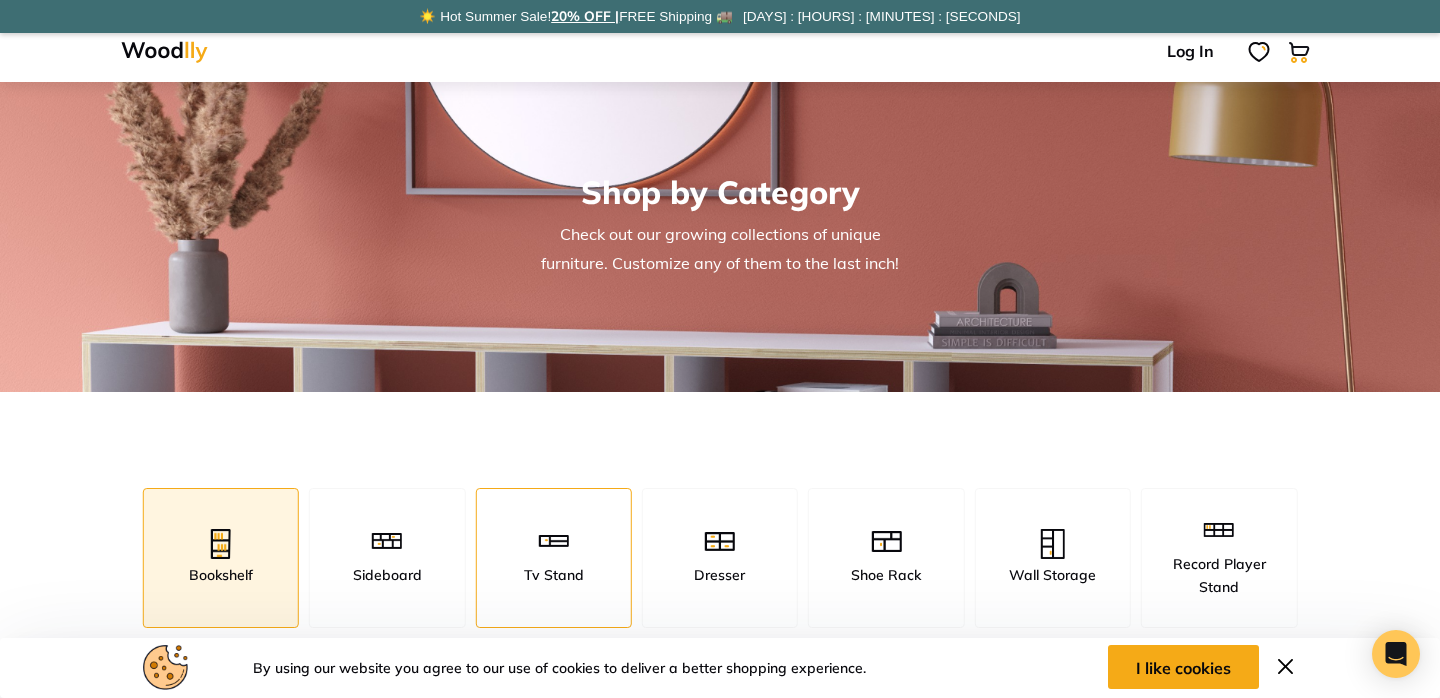 click on "Tv Stand" at bounding box center [554, 557] 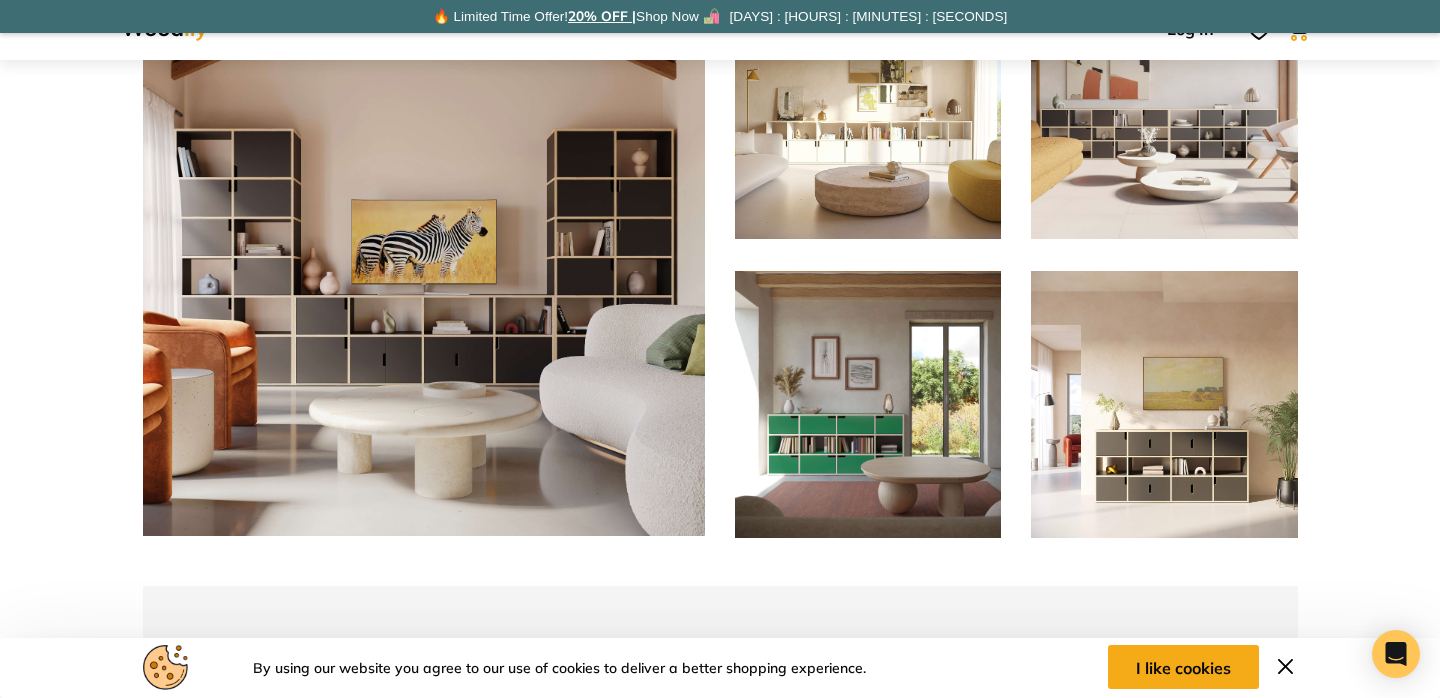 scroll, scrollTop: 745, scrollLeft: 0, axis: vertical 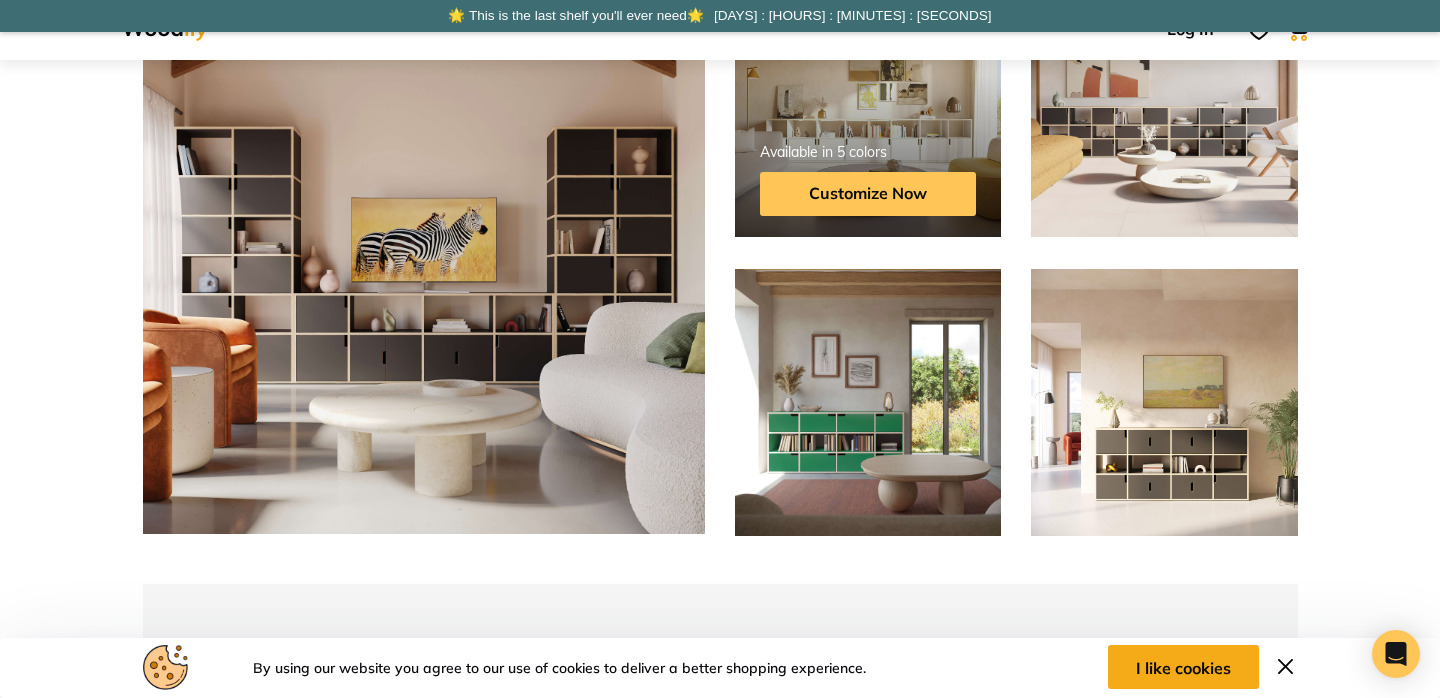 click on "Customize Now" at bounding box center (868, 194) 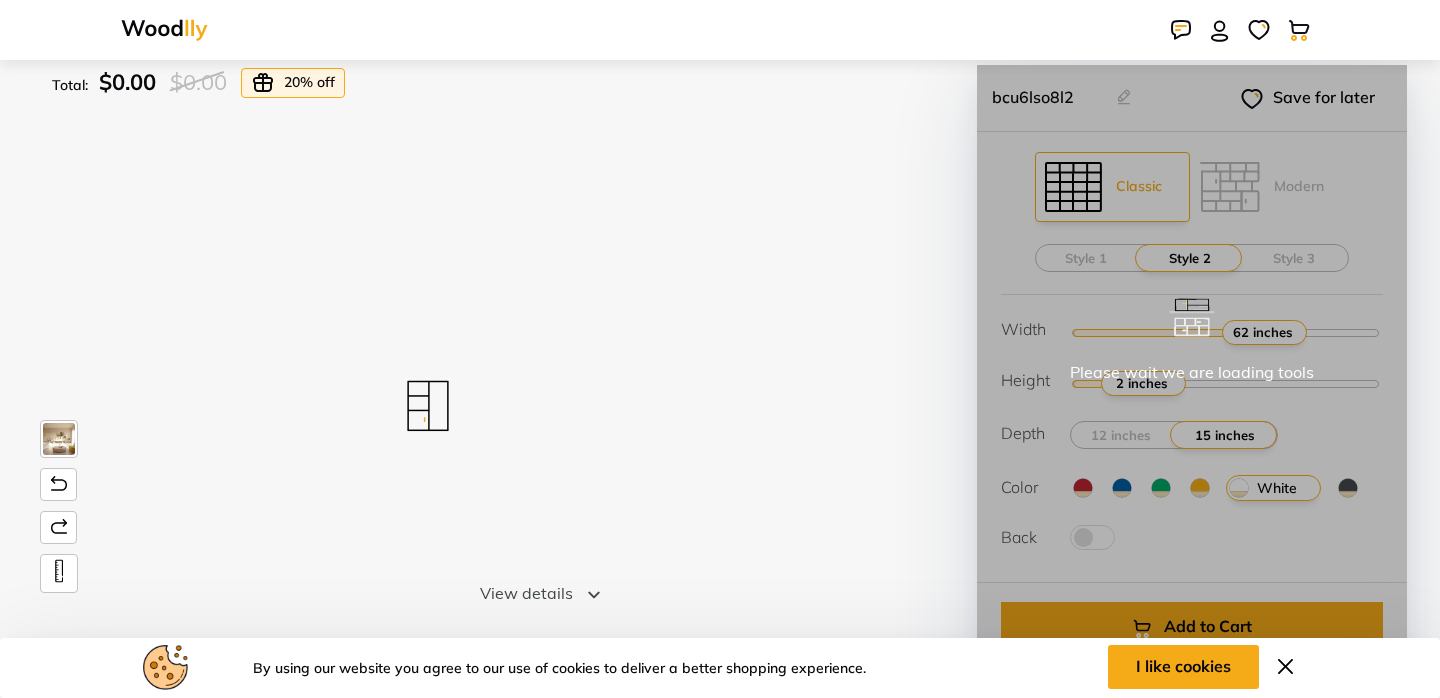 scroll, scrollTop: 0, scrollLeft: 0, axis: both 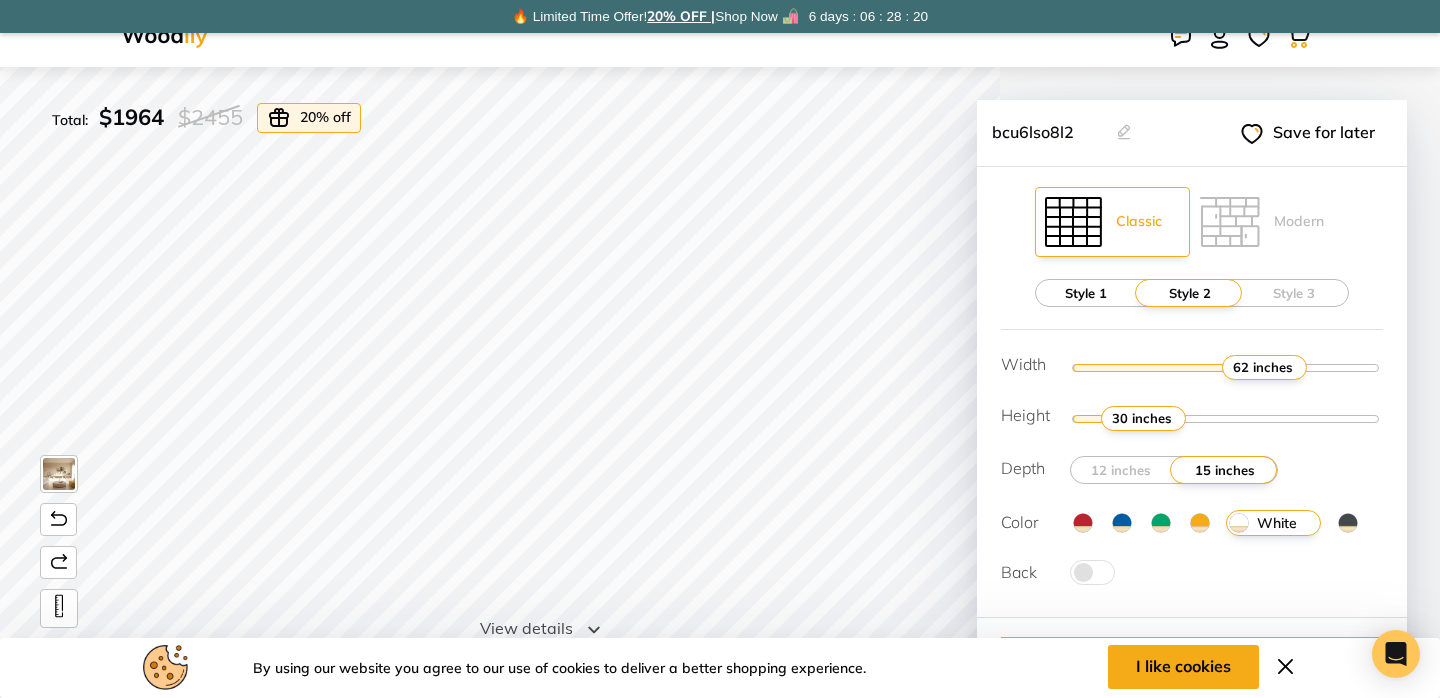 click on "Style 1" at bounding box center (1086, 293) 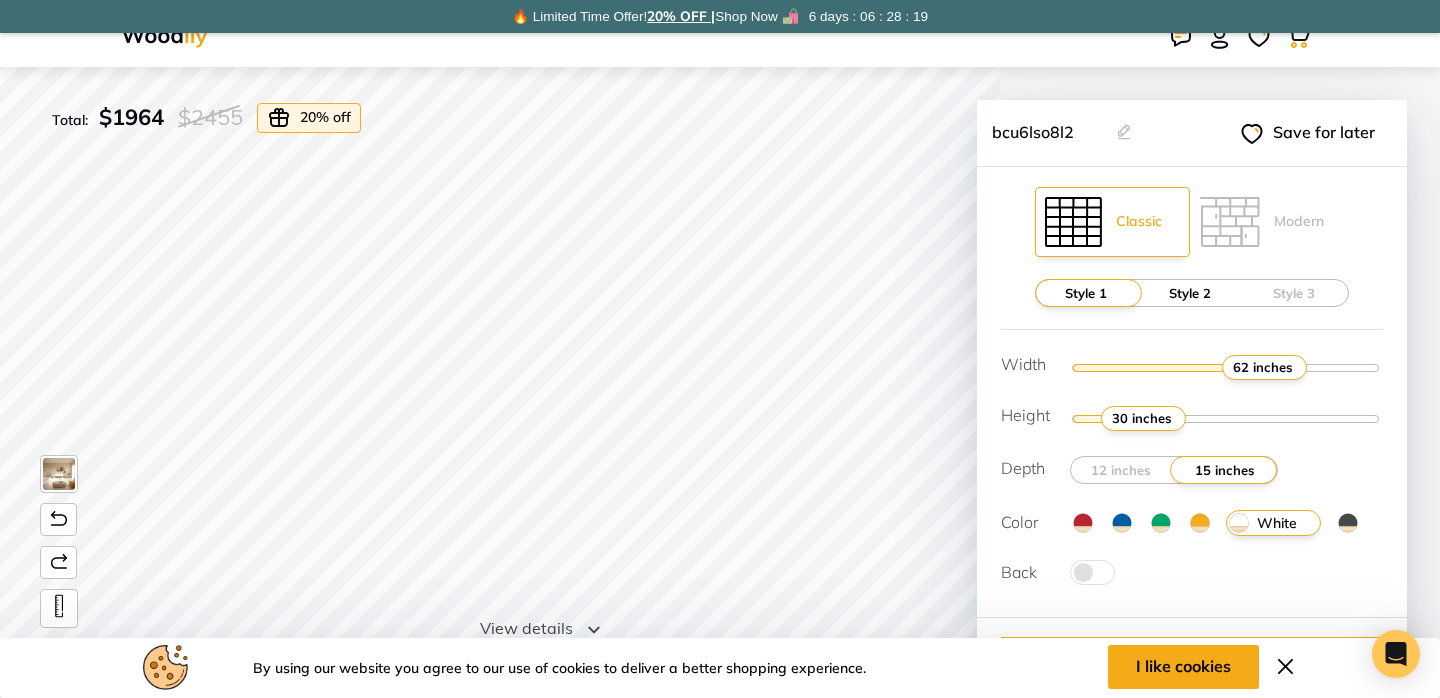 click on "Style 2" at bounding box center (1190, 293) 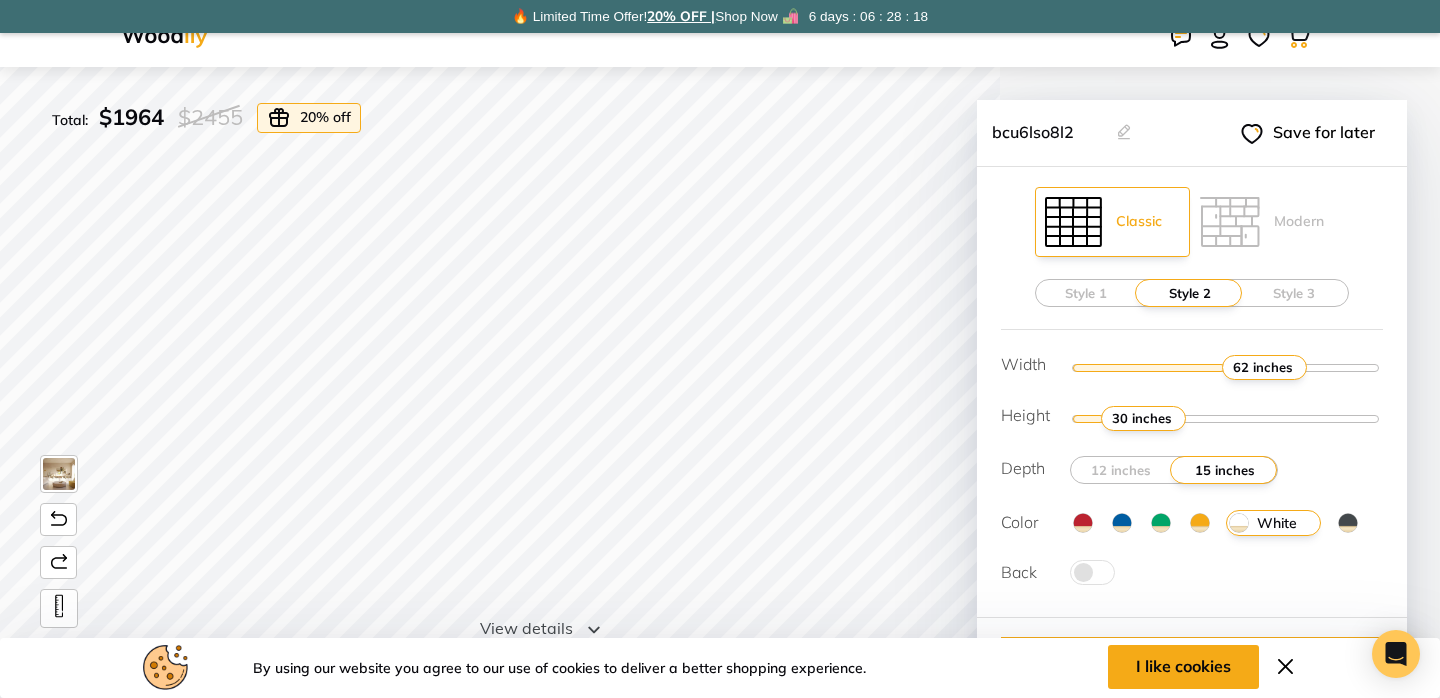 click on "Style 1
Style 2
Style 3" at bounding box center [1191, 293] 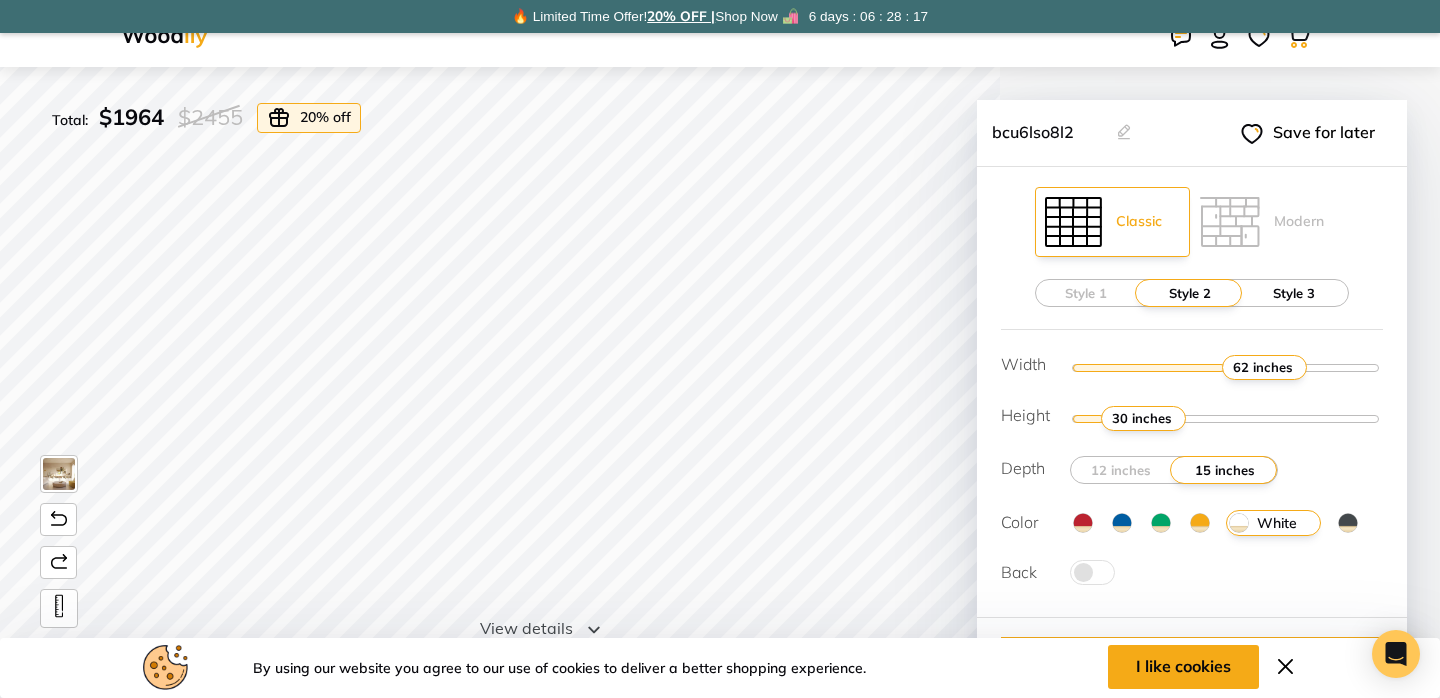 click on "Style 3" at bounding box center (1294, 293) 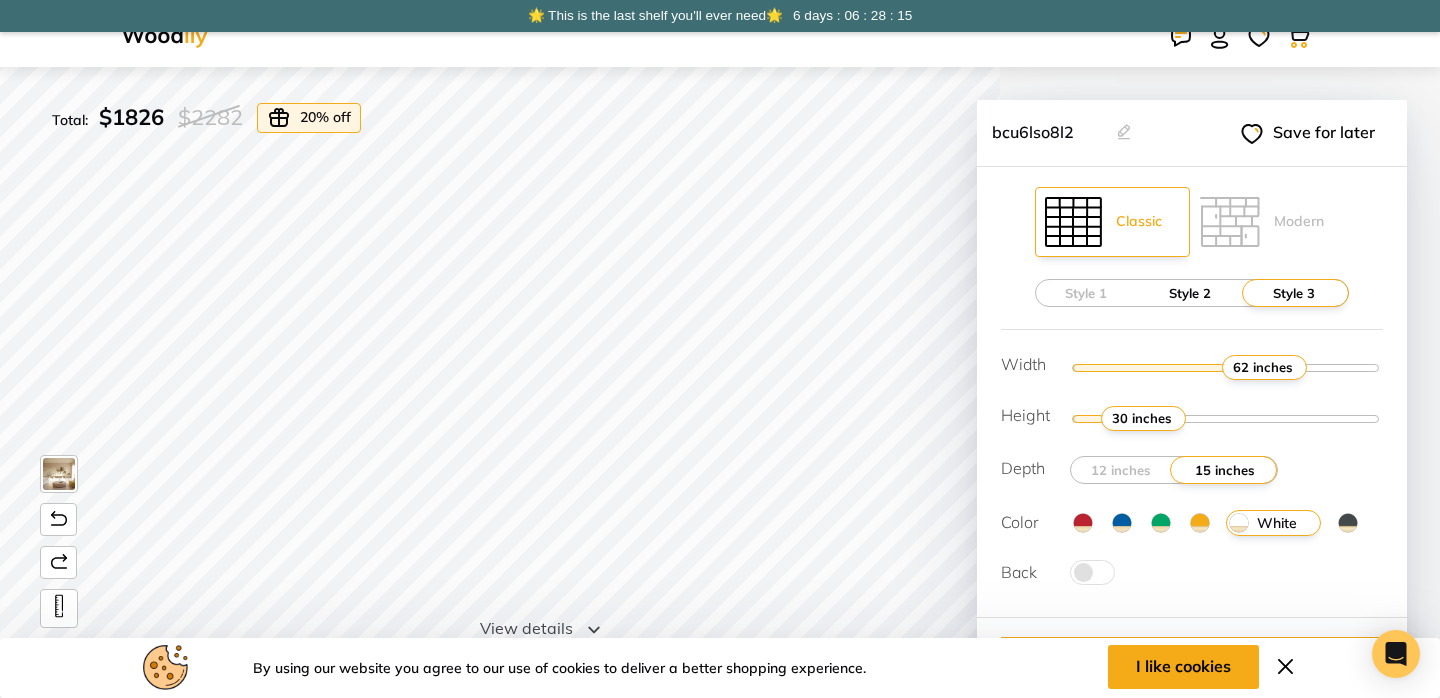 click on "Style 2" at bounding box center (1190, 293) 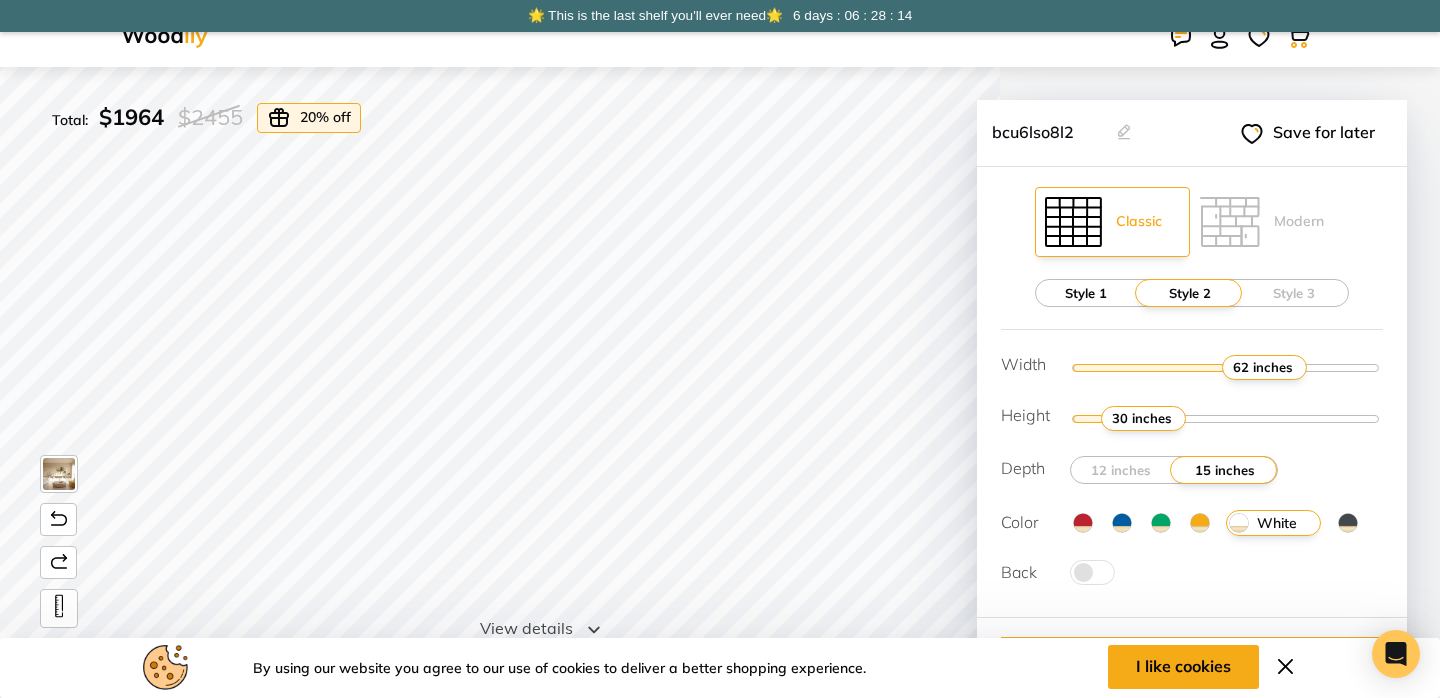 click on "Style 1" at bounding box center (1086, 293) 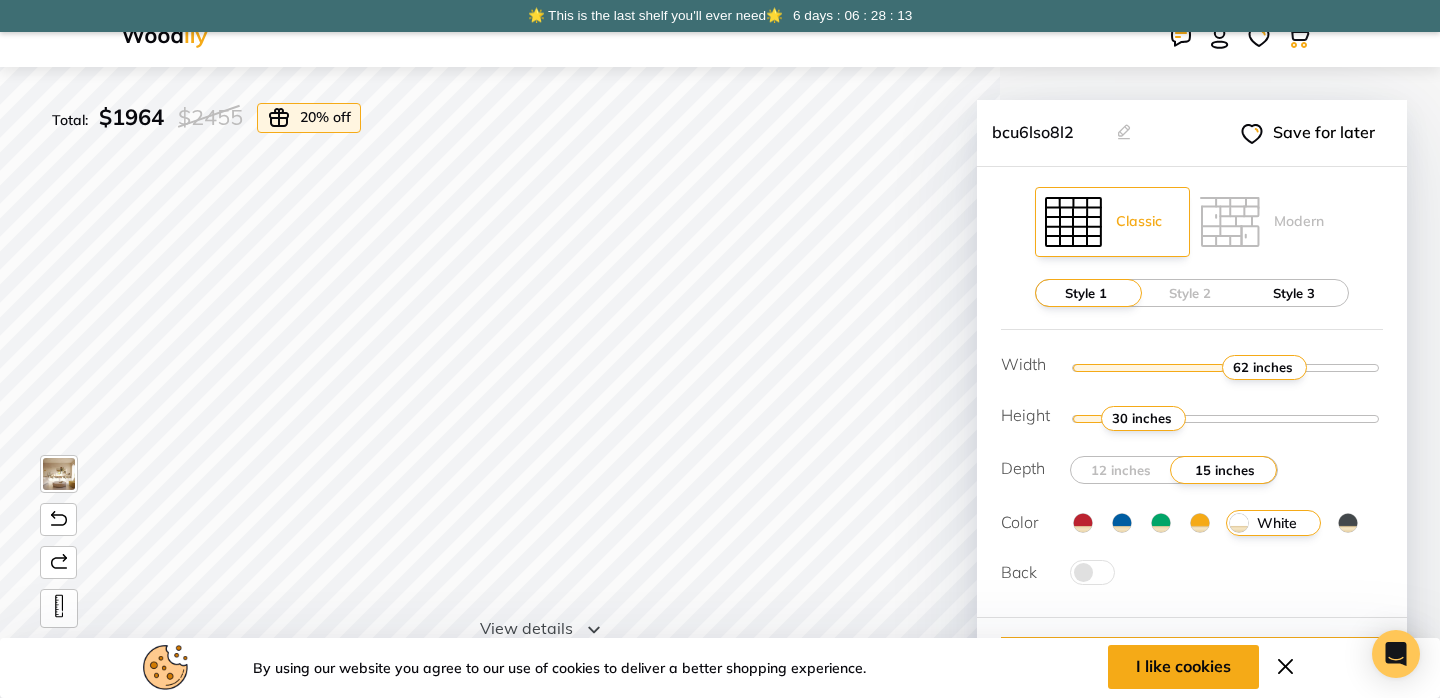 click on "Style 3" at bounding box center [1294, 293] 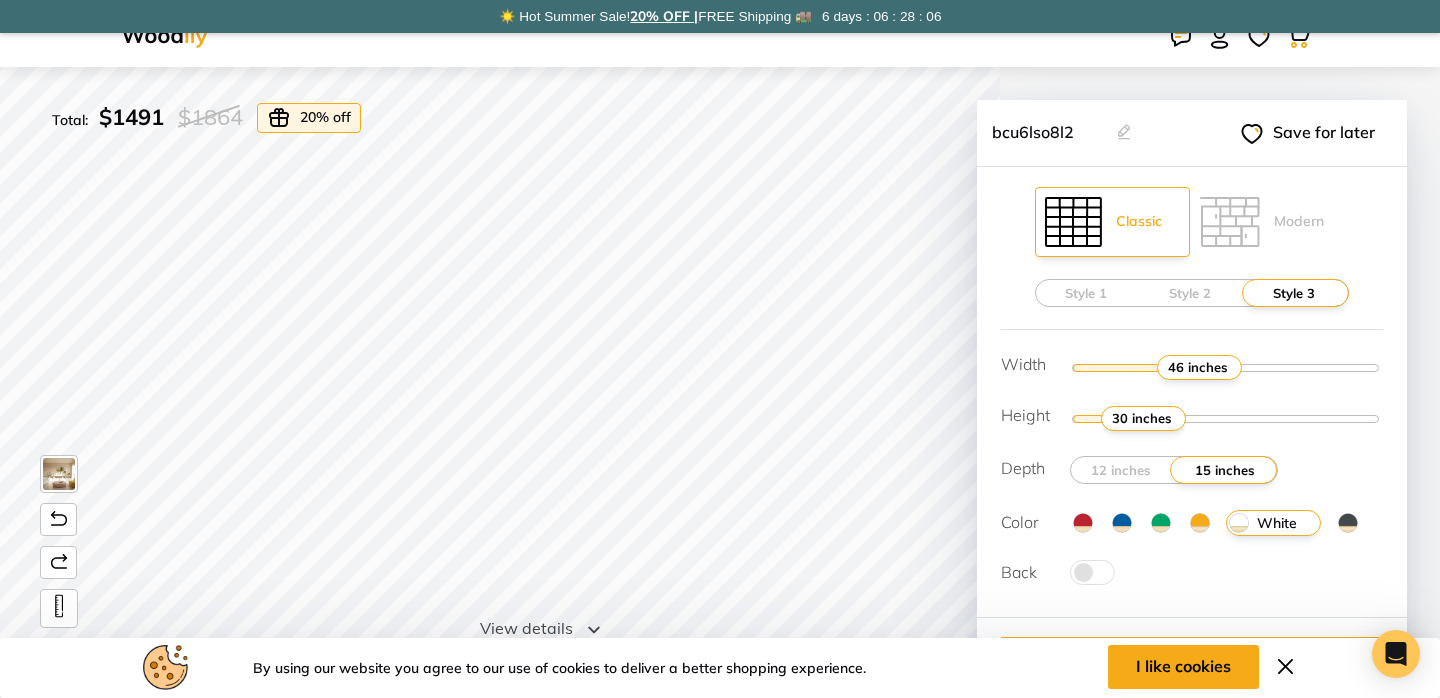drag, startPoint x: 1253, startPoint y: 367, endPoint x: 1199, endPoint y: 367, distance: 54 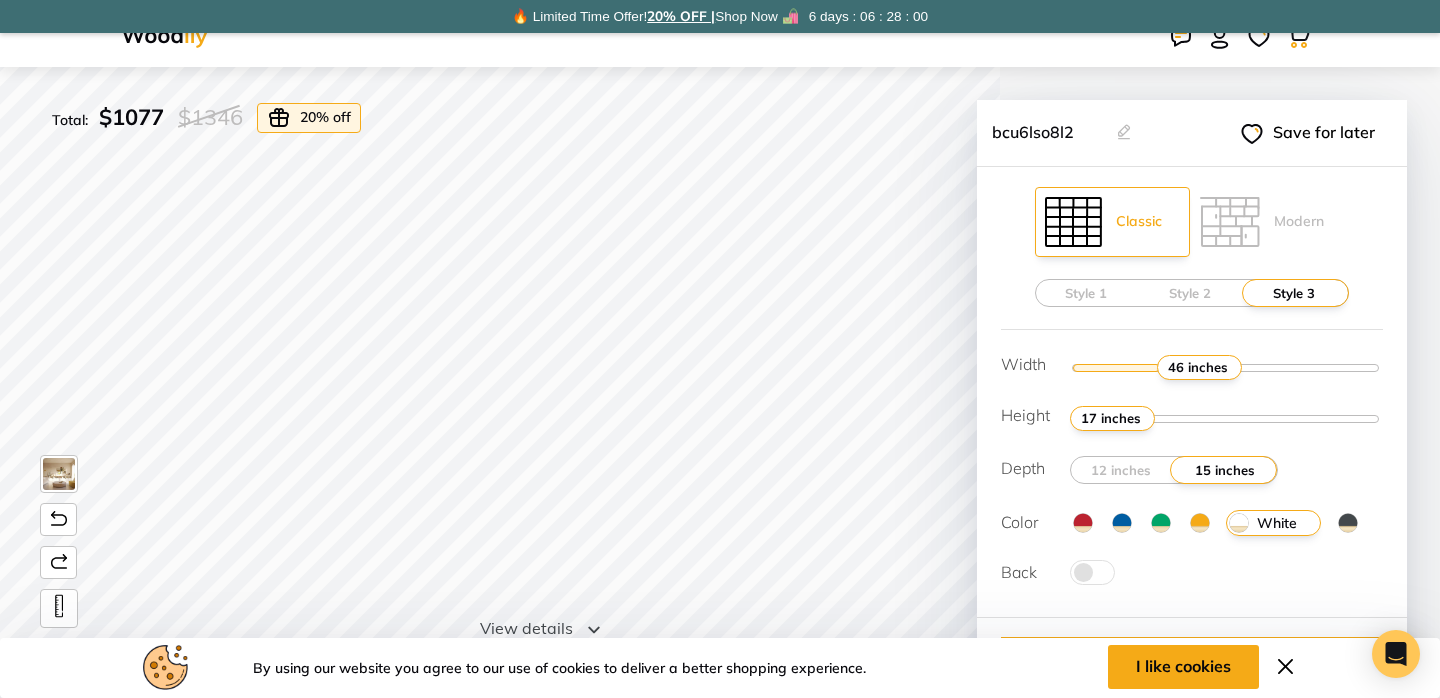 type on "1" 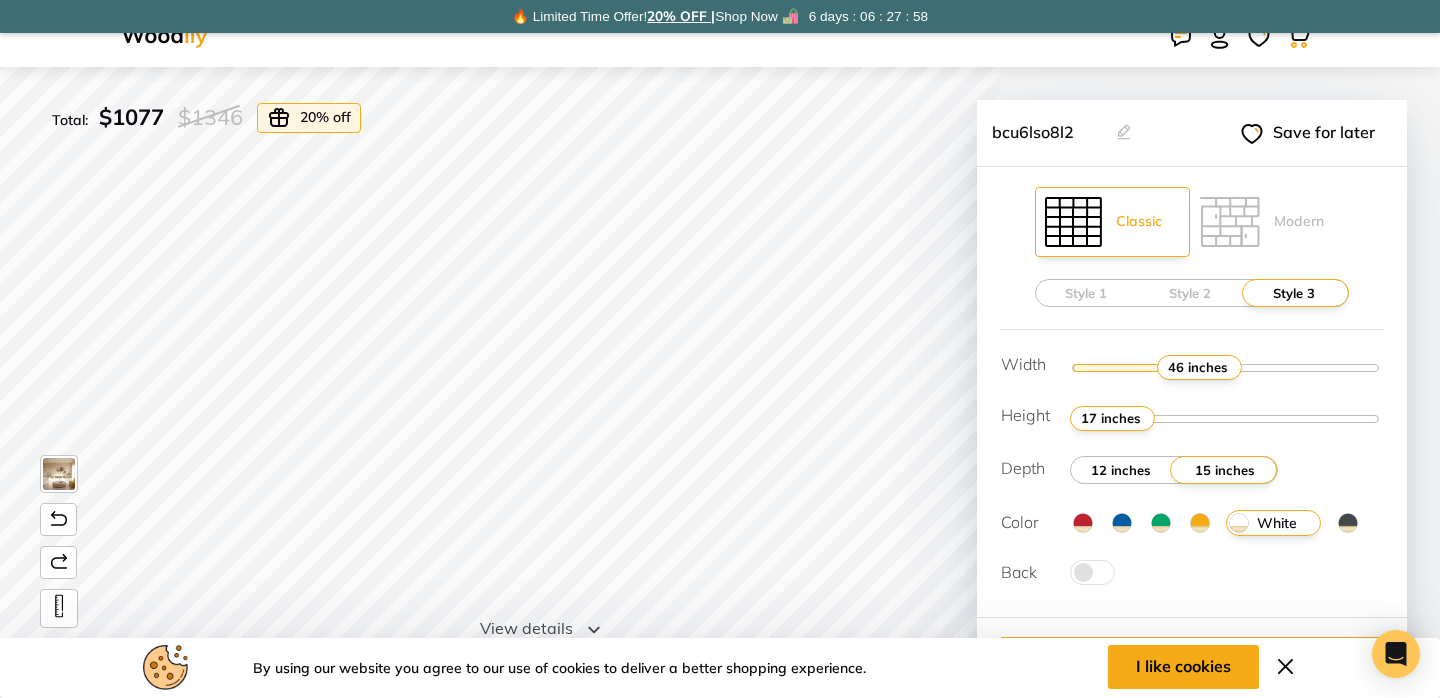 click on "12 inches" at bounding box center (1121, 470) 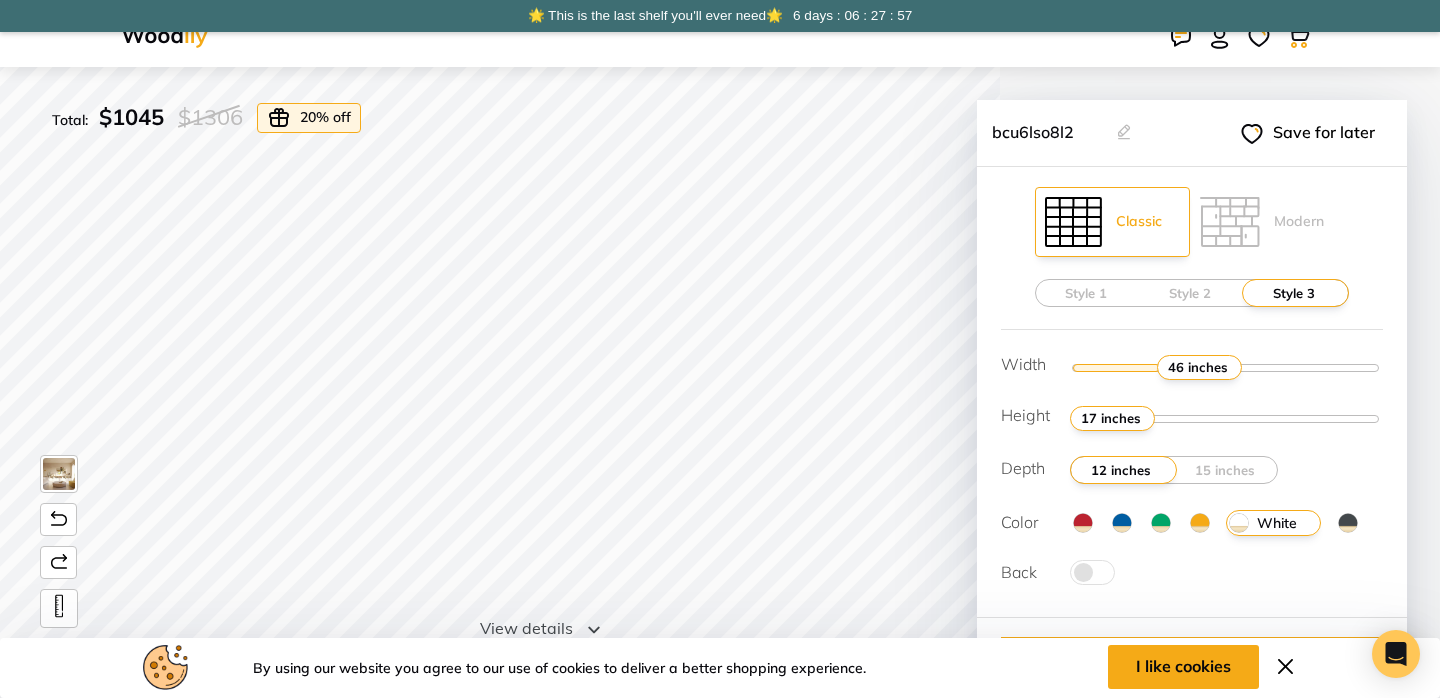 click at bounding box center [1200, 523] 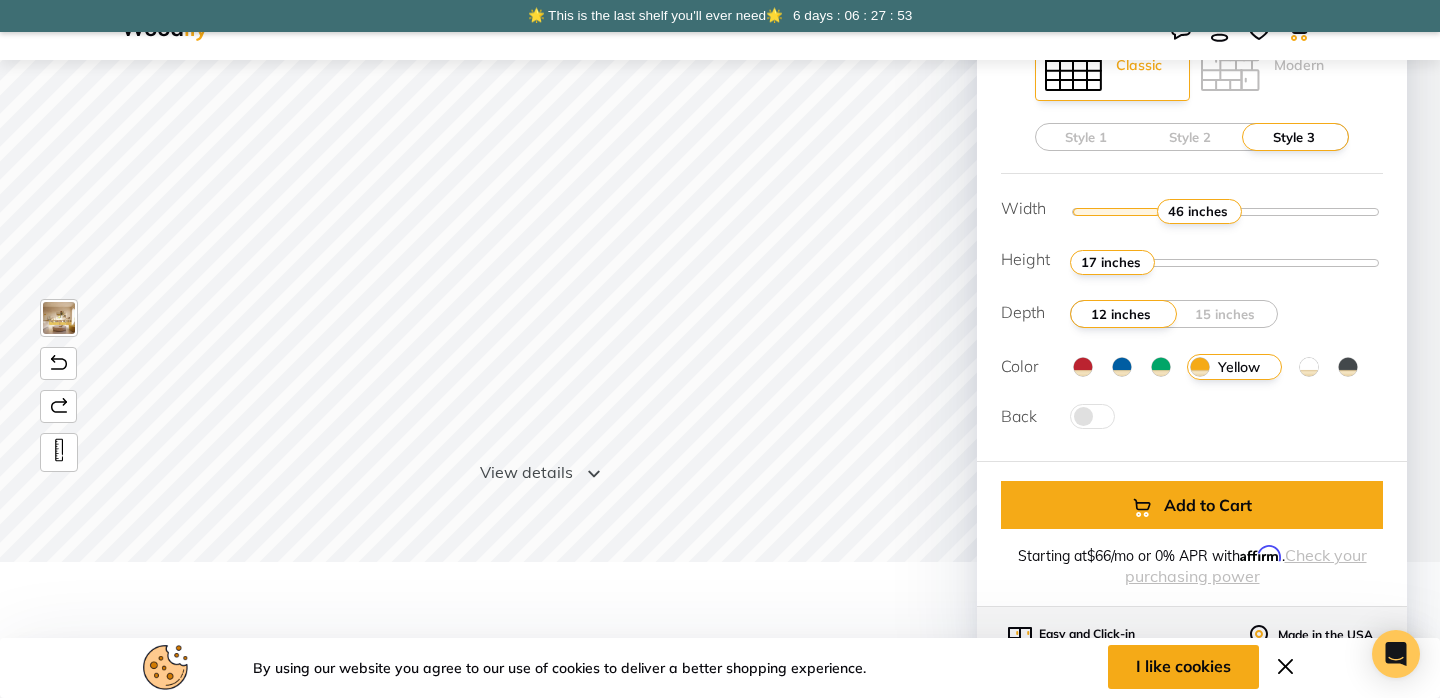 scroll, scrollTop: 174, scrollLeft: 0, axis: vertical 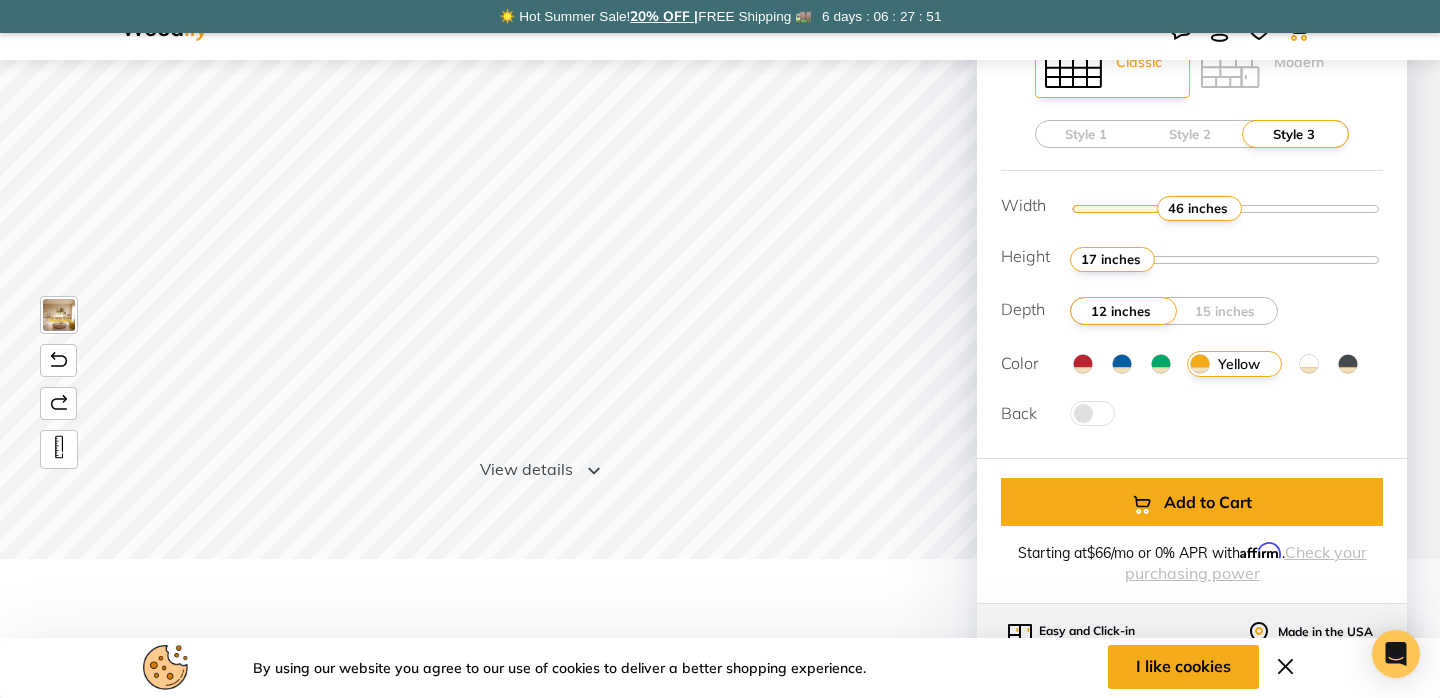 click at bounding box center [1122, 364] 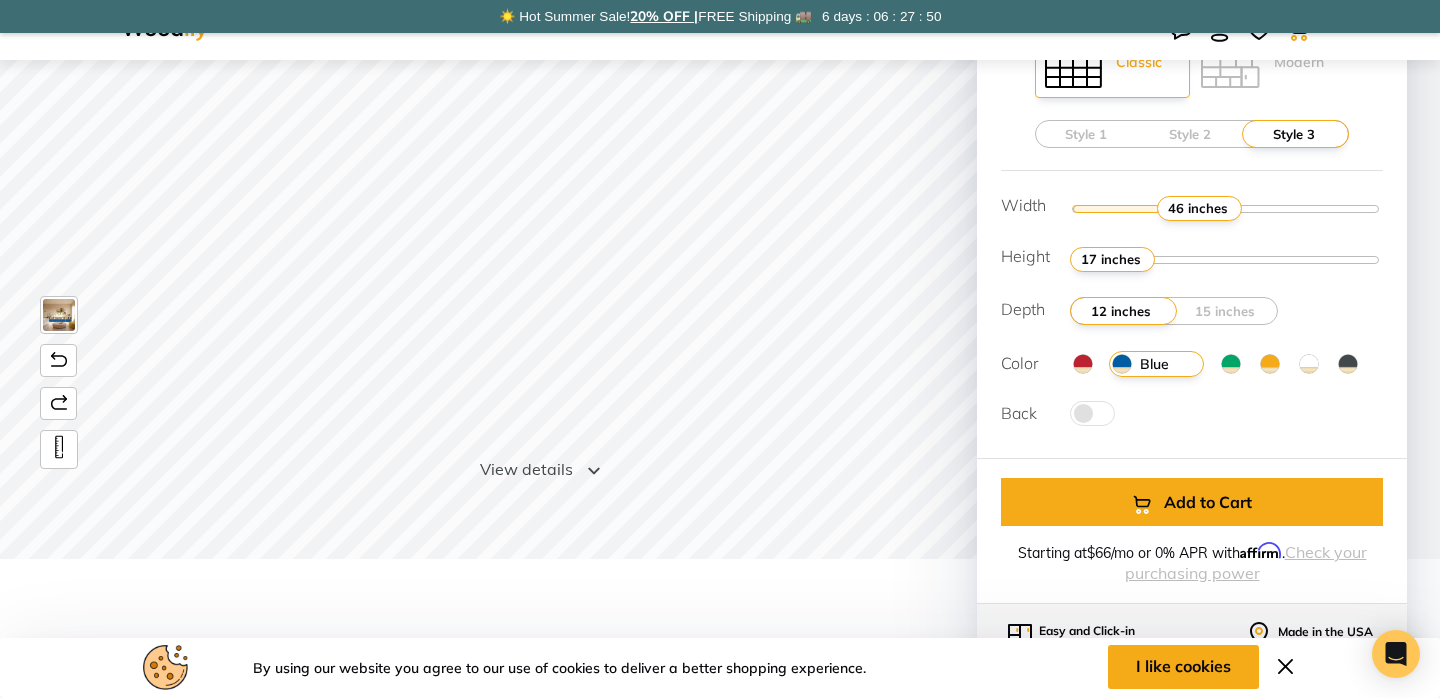 click at bounding box center (1092, 413) 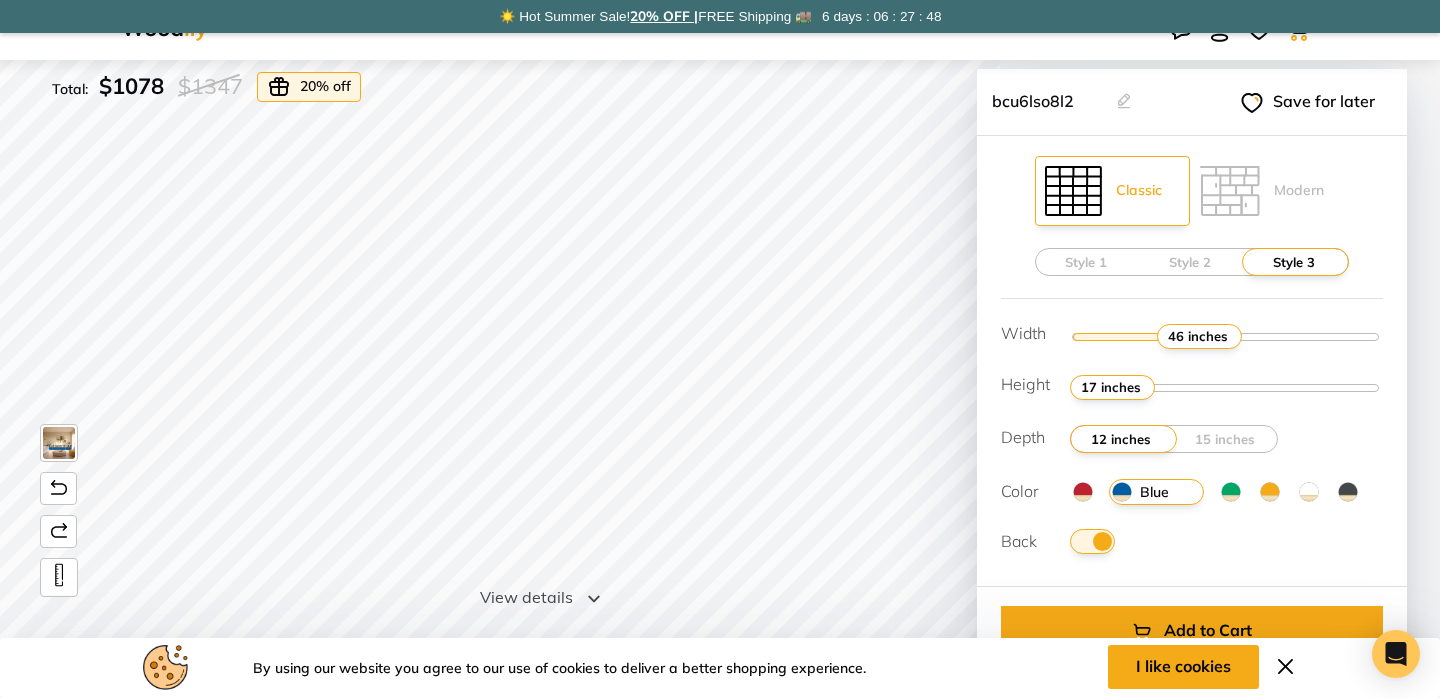 scroll, scrollTop: 45, scrollLeft: 0, axis: vertical 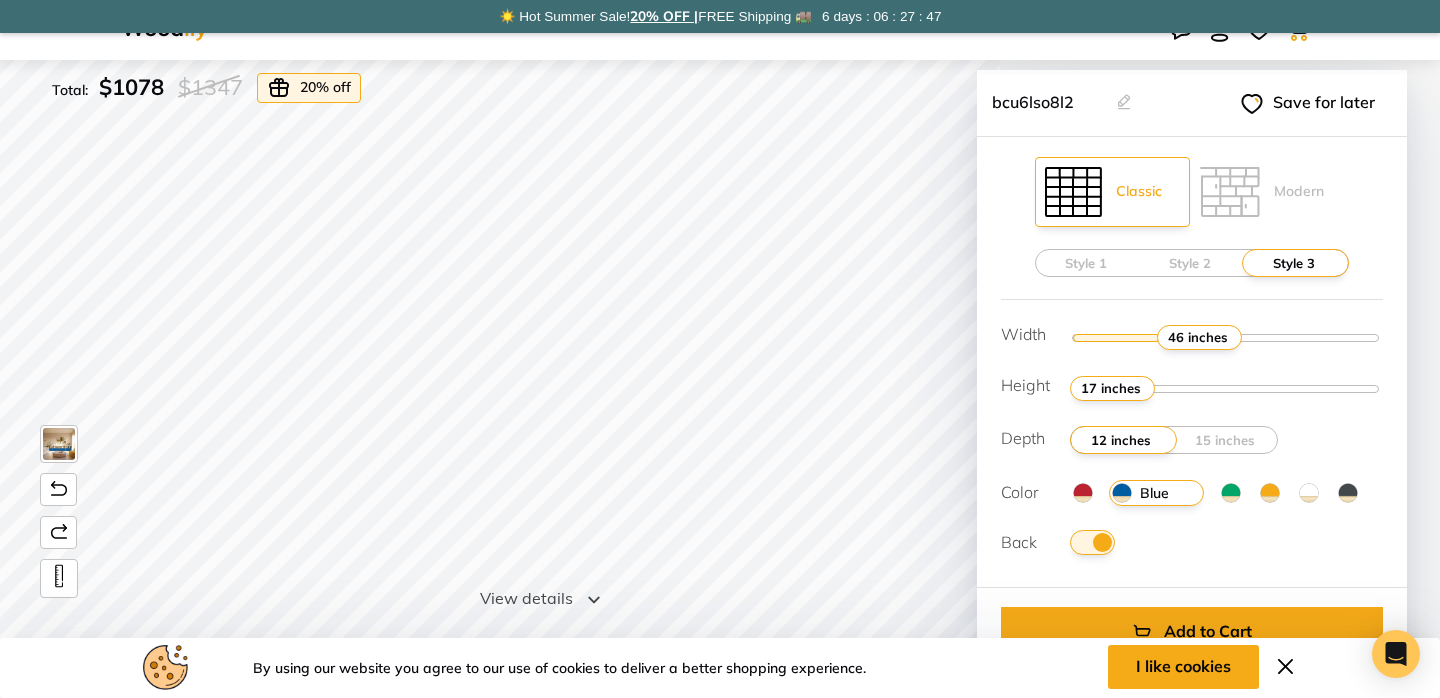click at bounding box center (1348, 493) 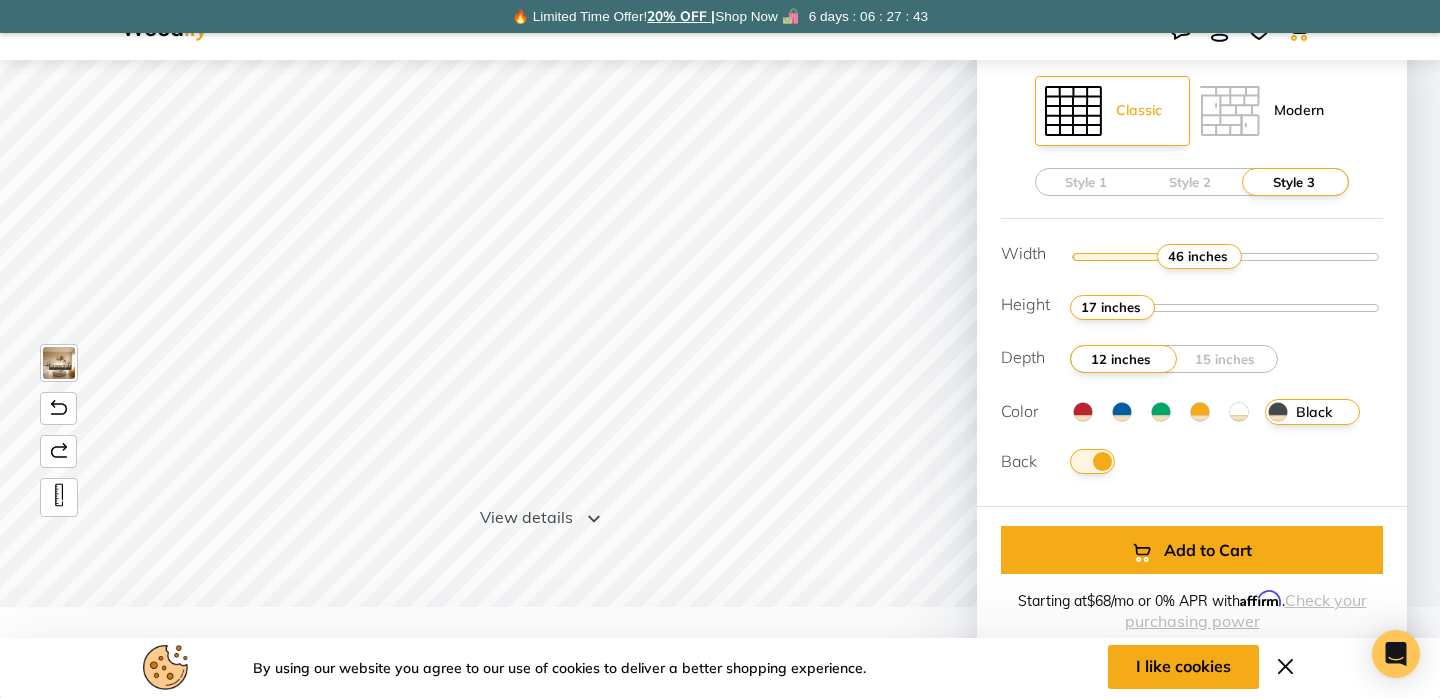 scroll, scrollTop: 0, scrollLeft: 0, axis: both 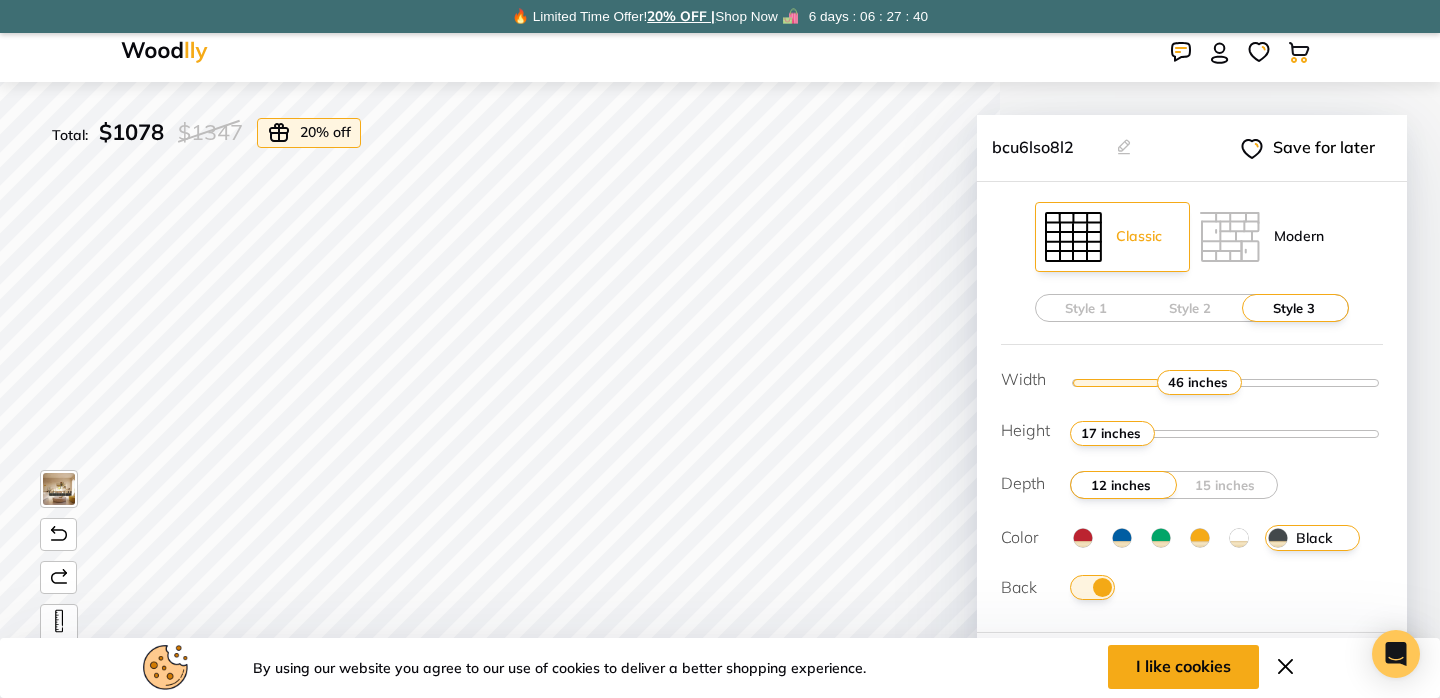 click on "Modern" at bounding box center [1262, 237] 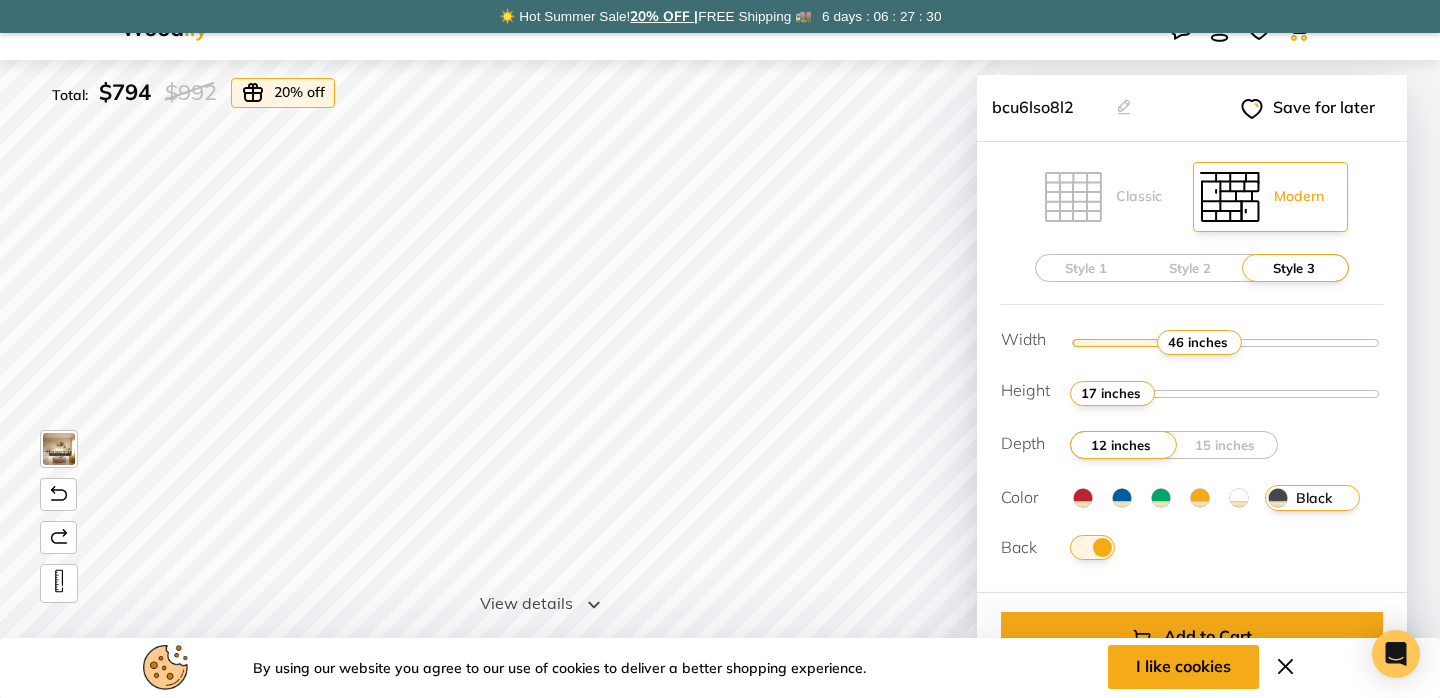 scroll, scrollTop: 0, scrollLeft: 0, axis: both 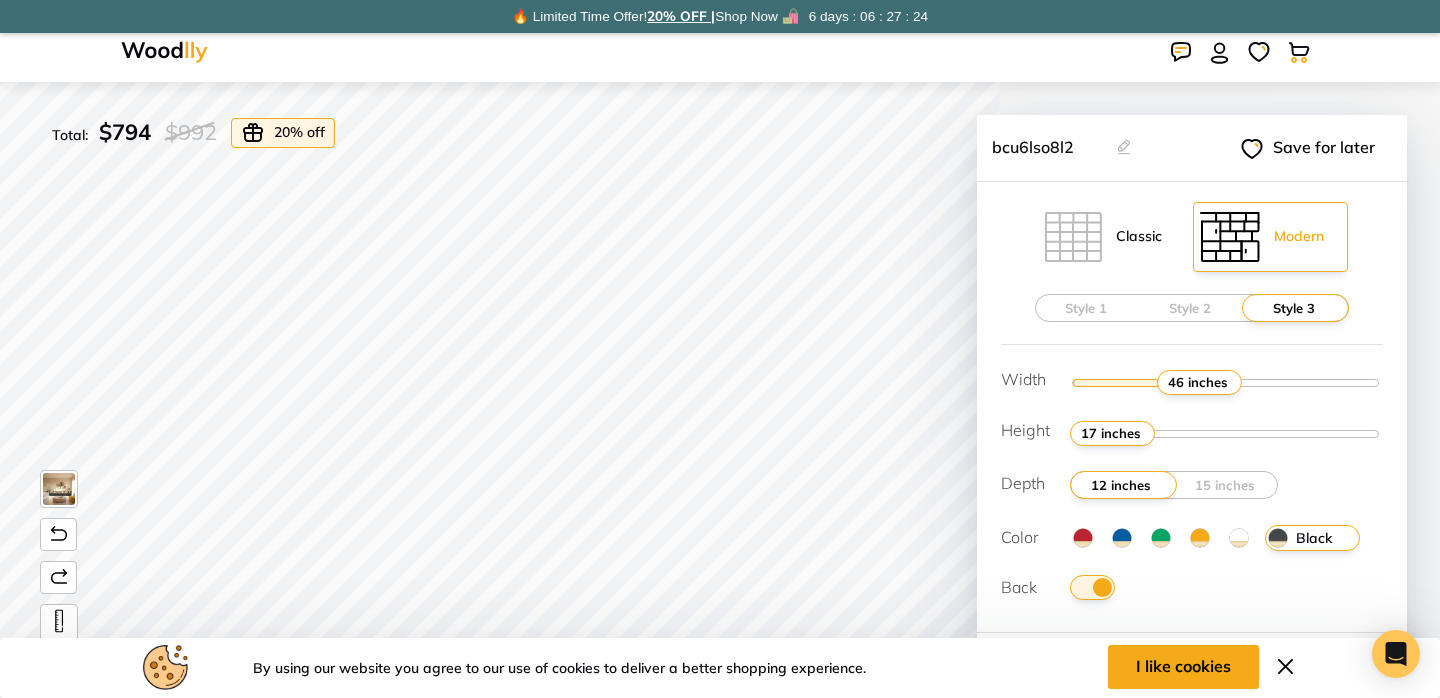 click at bounding box center [1073, 237] 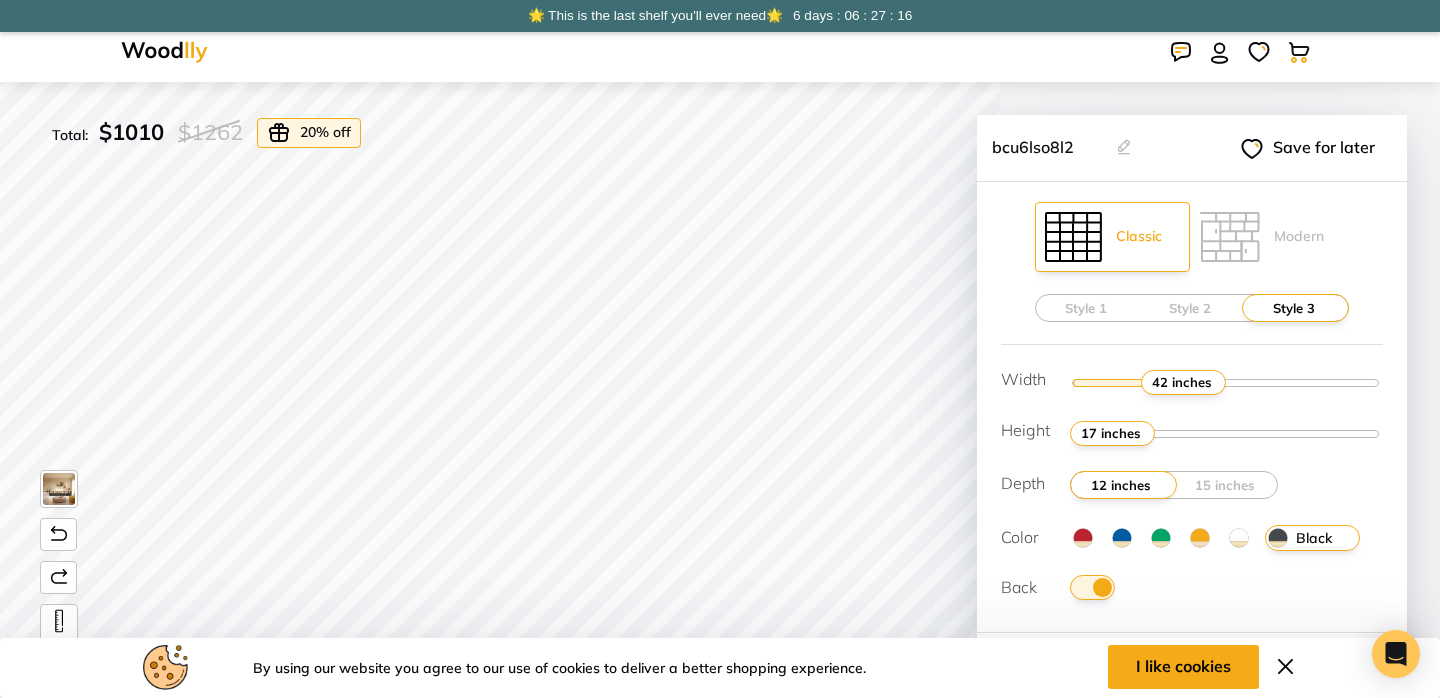 drag, startPoint x: 1196, startPoint y: 377, endPoint x: 1180, endPoint y: 379, distance: 16.124516 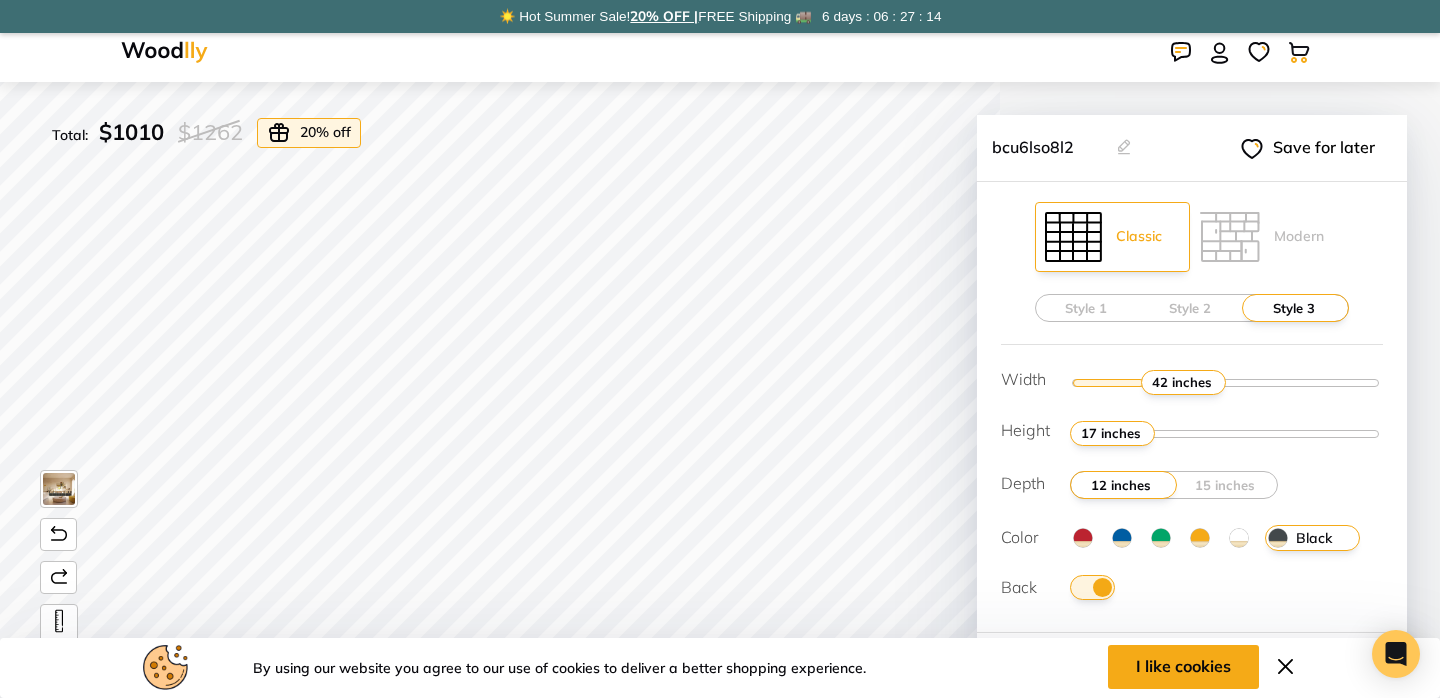 click at bounding box center (1122, 538) 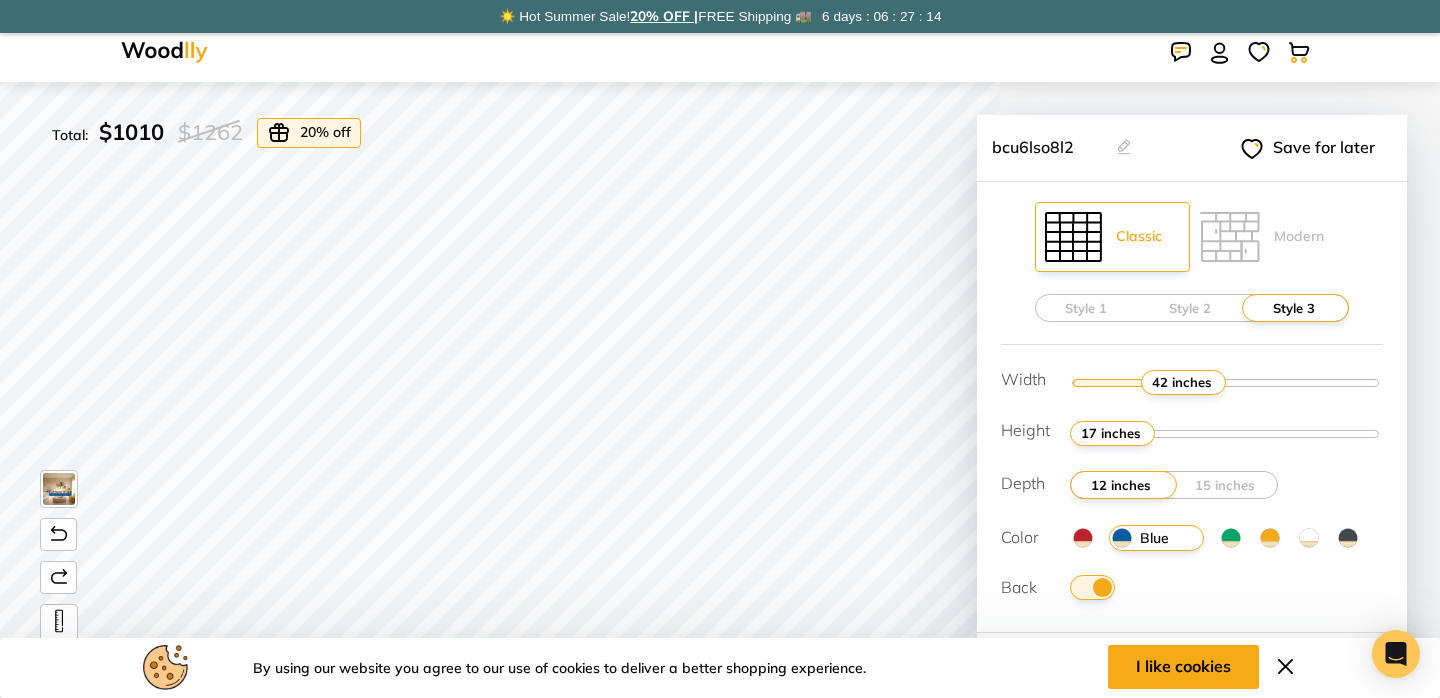 click at bounding box center (1092, 587) 